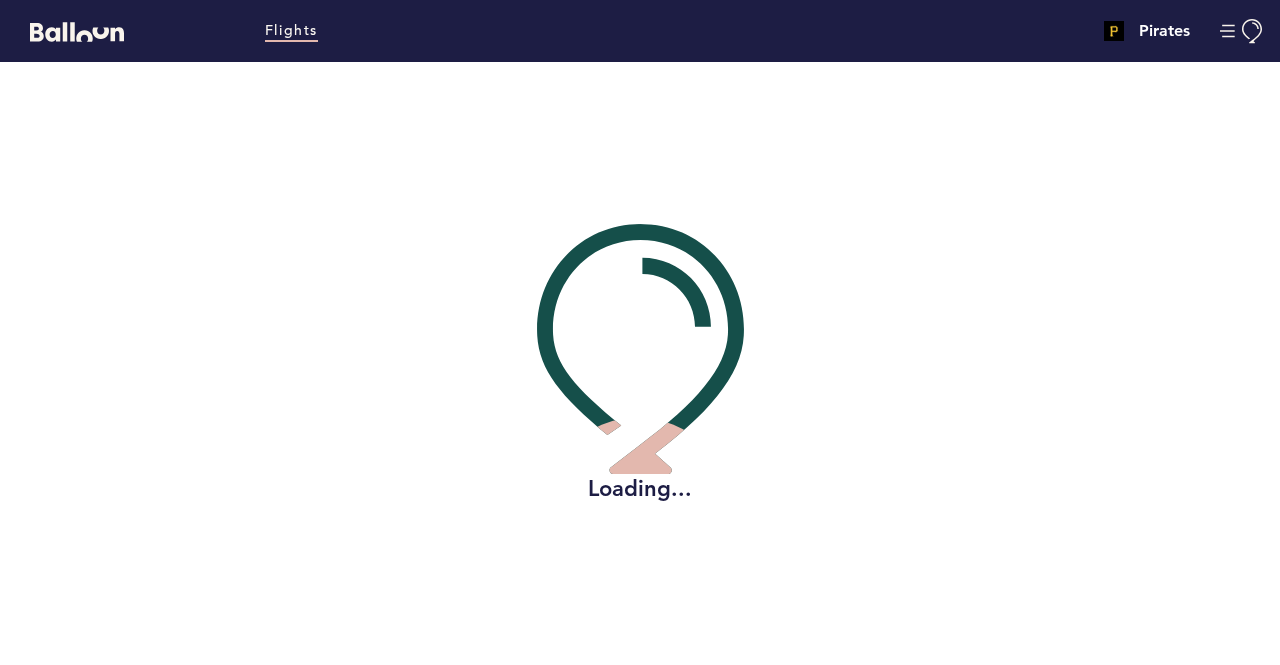 scroll, scrollTop: 0, scrollLeft: 0, axis: both 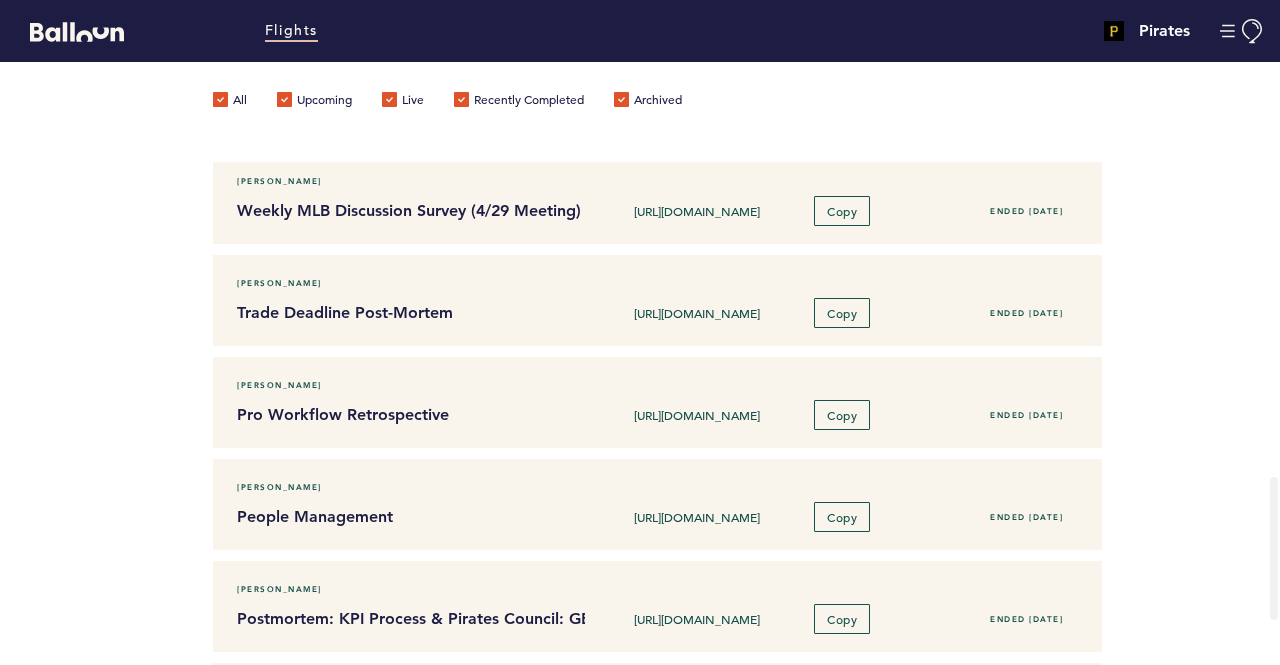 drag, startPoint x: 385, startPoint y: 307, endPoint x: 147, endPoint y: 362, distance: 244.27238 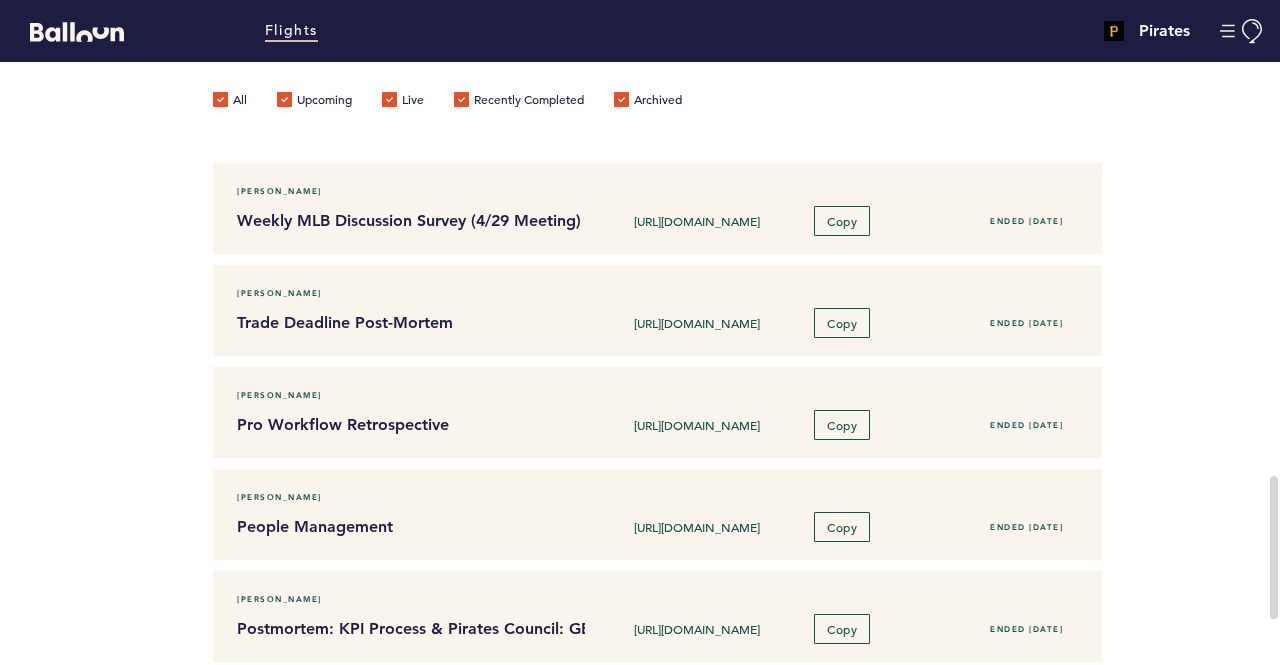 scroll, scrollTop: 1017, scrollLeft: 0, axis: vertical 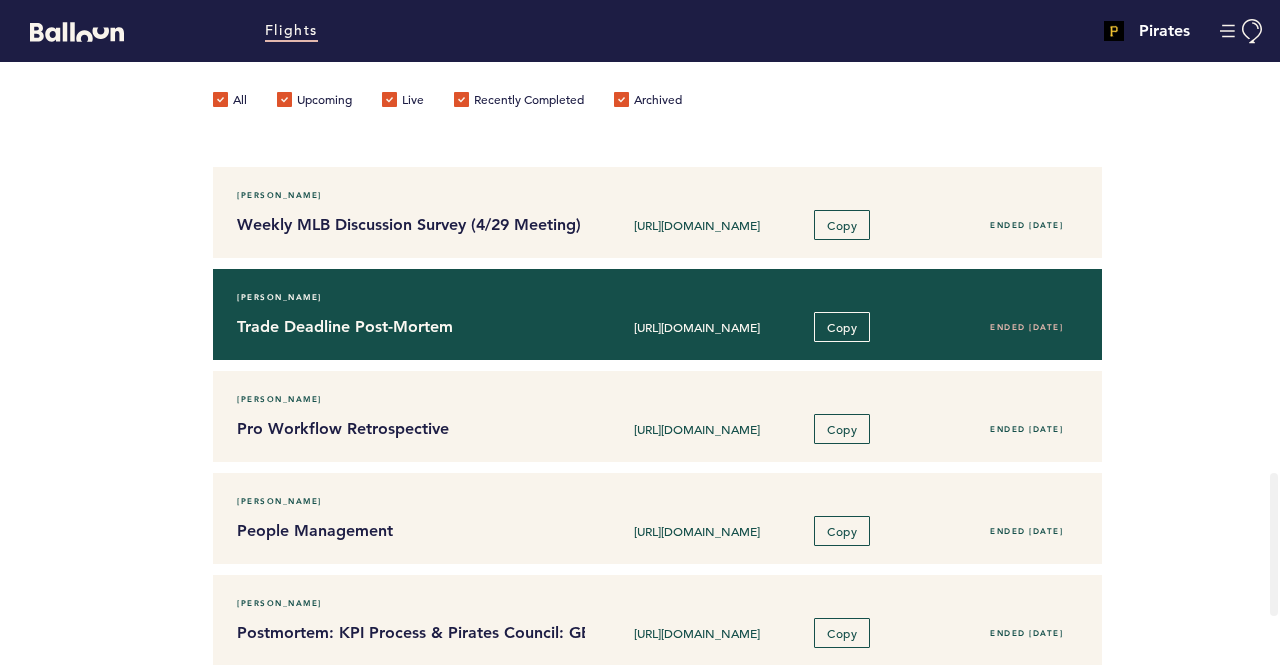 click on "Trade Deadline Post-Mortem" at bounding box center (403, 327) 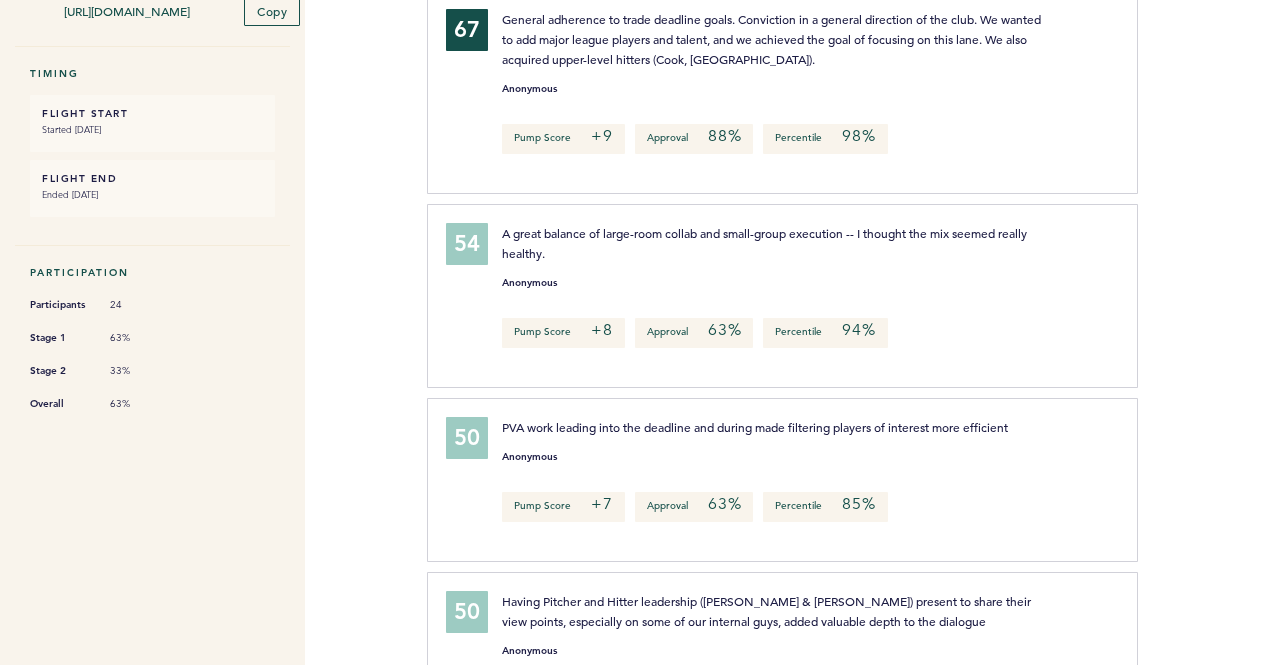 scroll, scrollTop: 0, scrollLeft: 0, axis: both 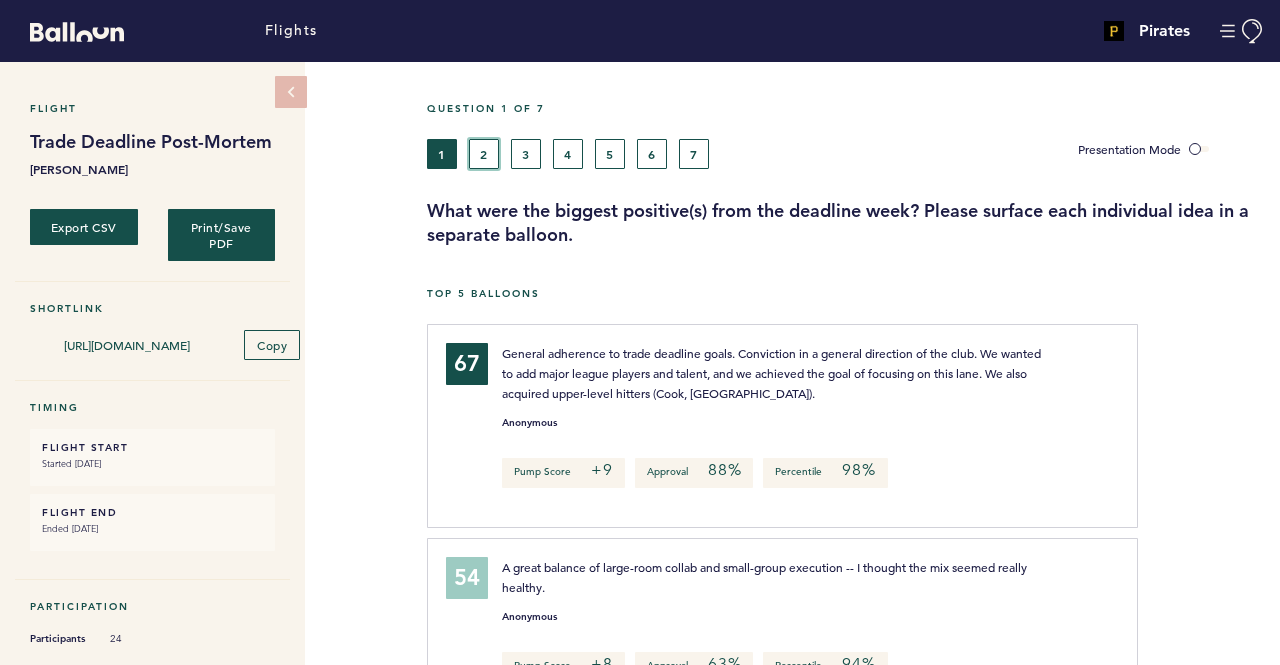 click on "2" at bounding box center [484, 154] 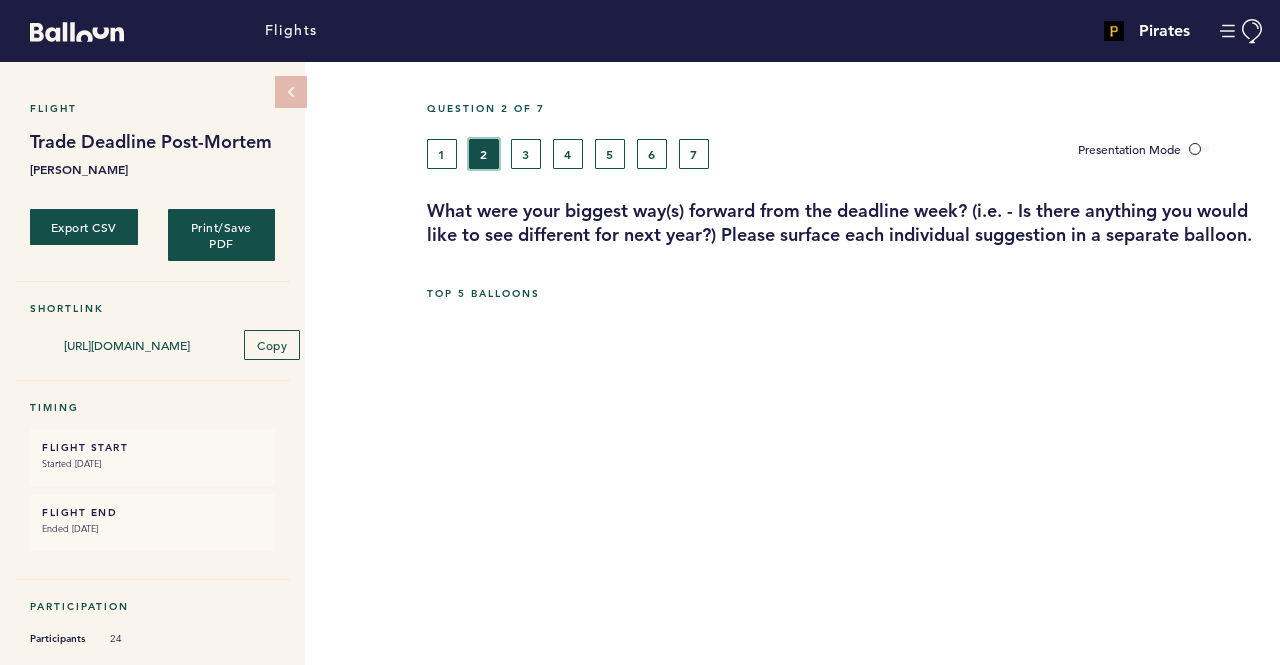 type 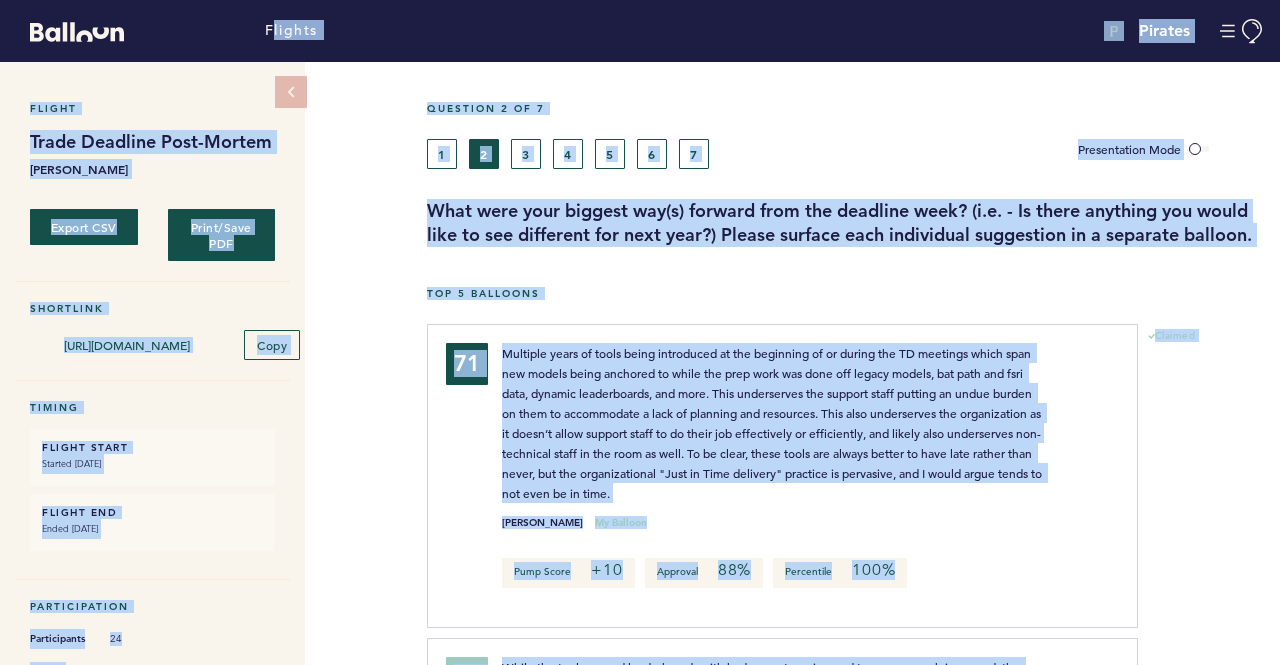 click on "Question 2 of 7   1   2   3   4   5   6   7   Presentation Mode  What were your biggest way(s) forward from the deadline week? (i.e. - Is there anything you would like to see different for next year?) Please surface each individual suggestion in a separate balloon." at bounding box center (853, 174) 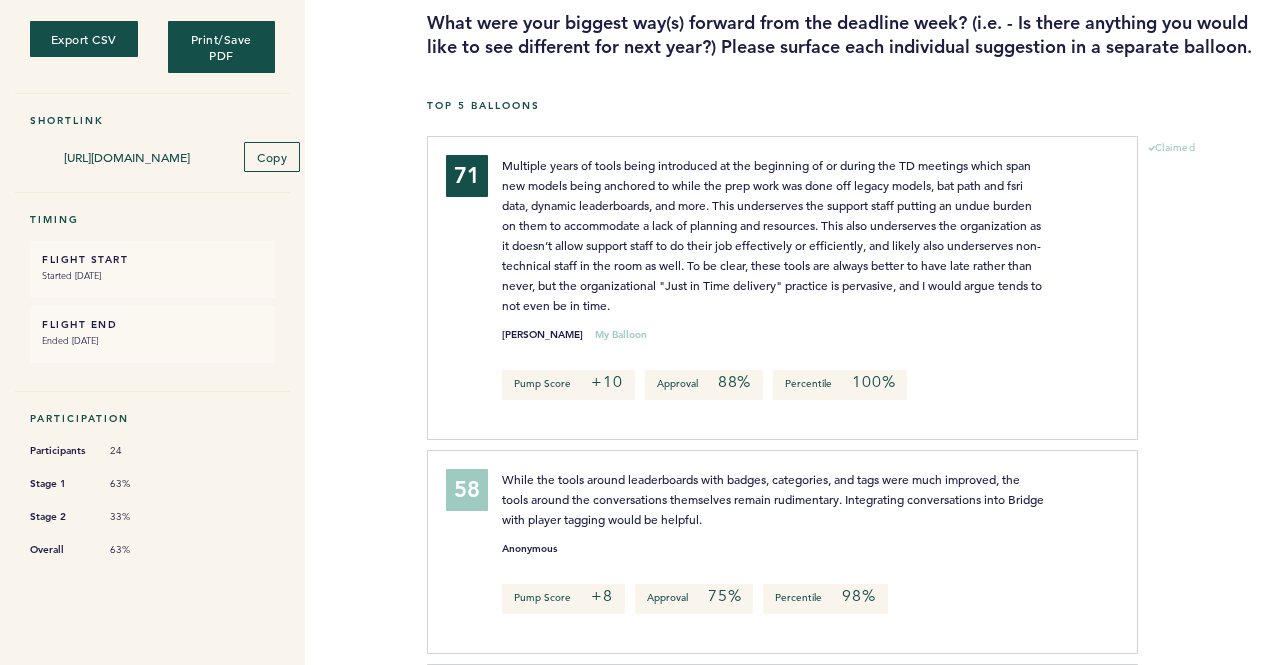 scroll, scrollTop: 0, scrollLeft: 0, axis: both 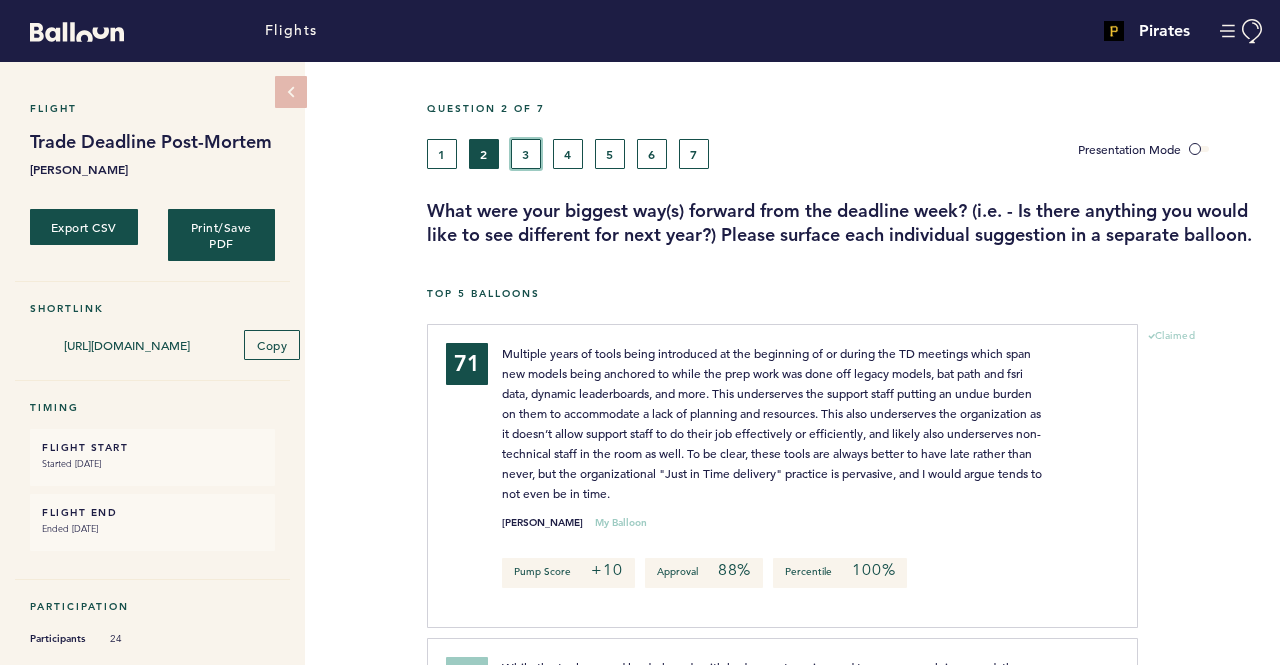 click on "3" at bounding box center [526, 154] 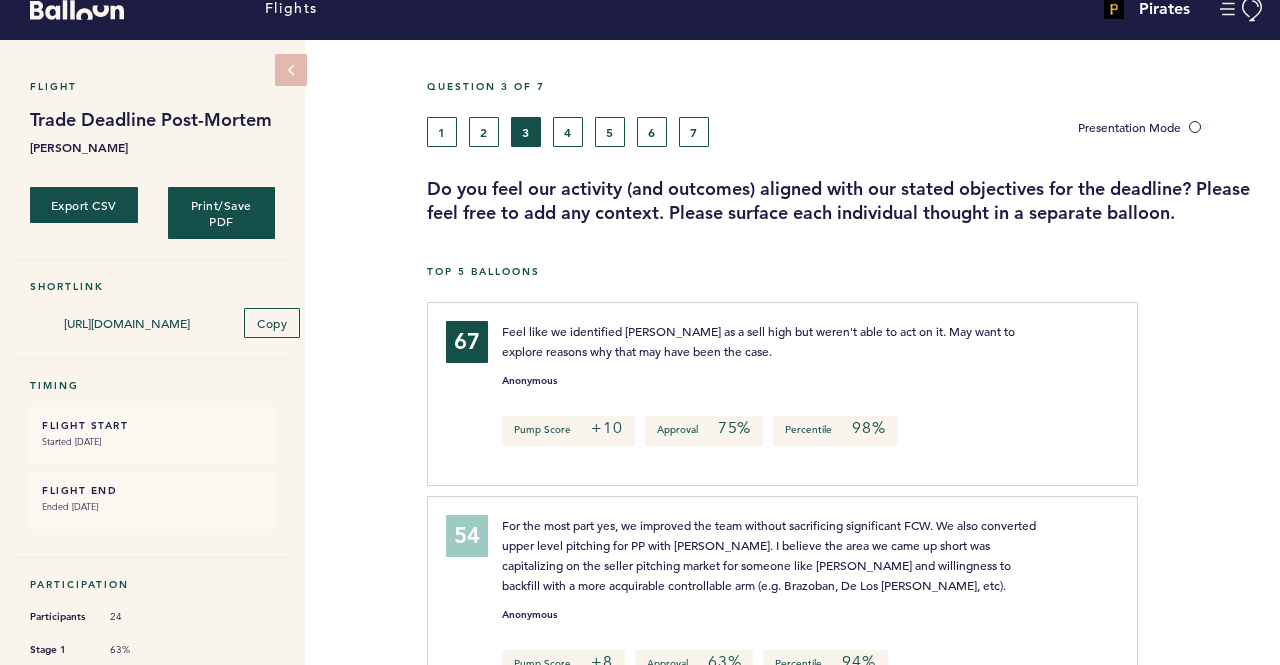 scroll, scrollTop: 0, scrollLeft: 0, axis: both 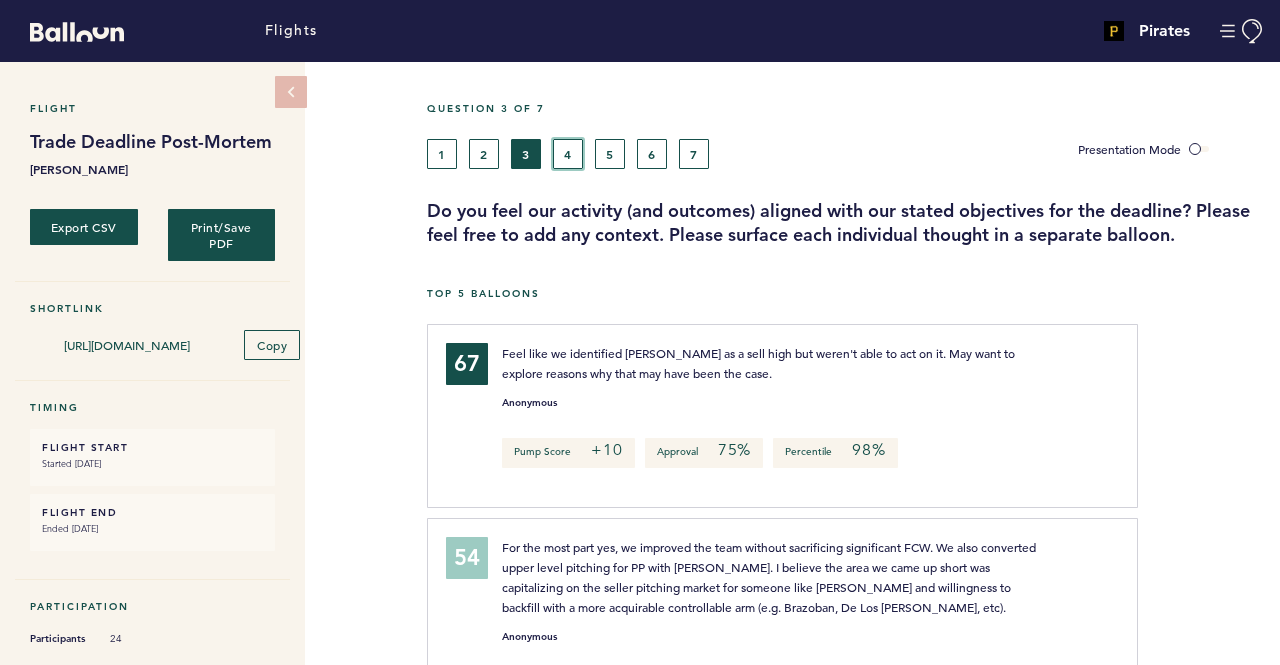 click on "4" at bounding box center [568, 154] 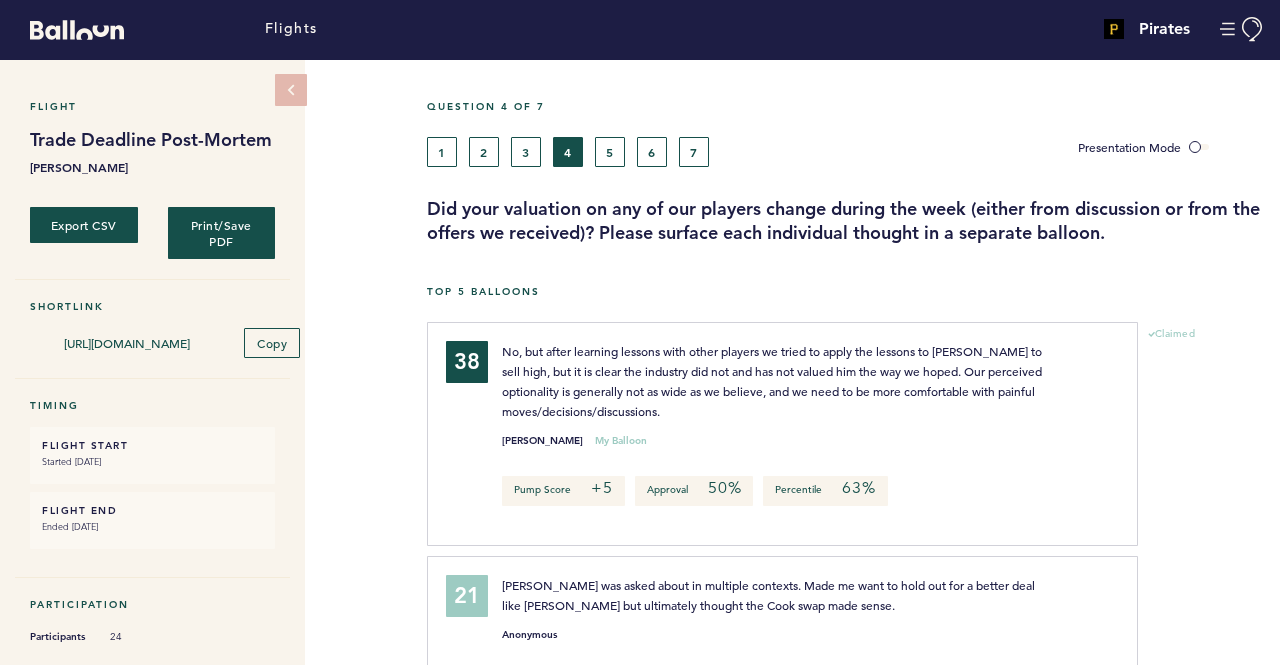 scroll, scrollTop: 0, scrollLeft: 0, axis: both 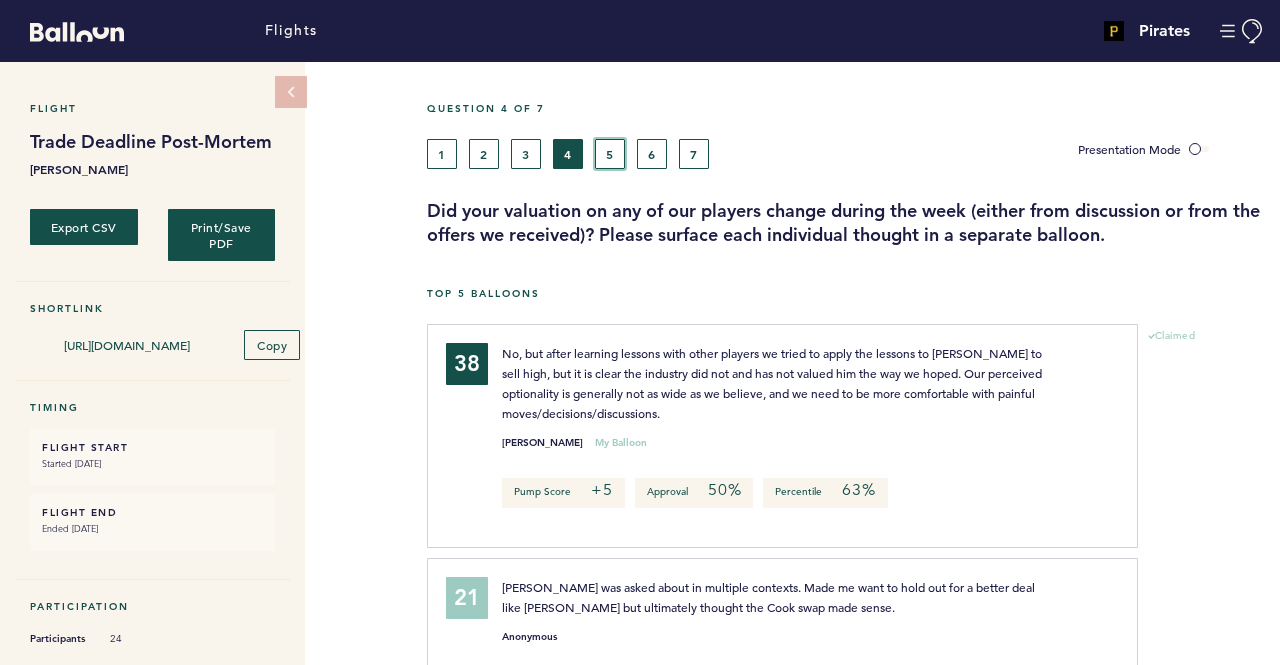 click on "5" at bounding box center [610, 154] 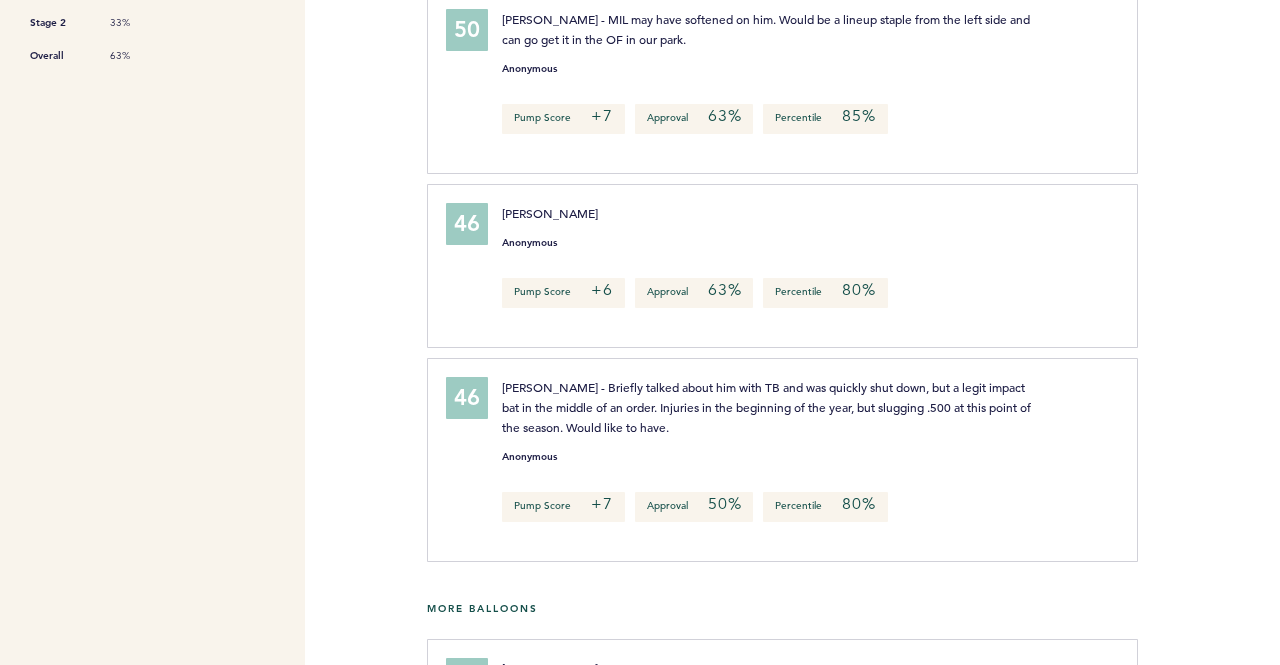 scroll, scrollTop: 0, scrollLeft: 0, axis: both 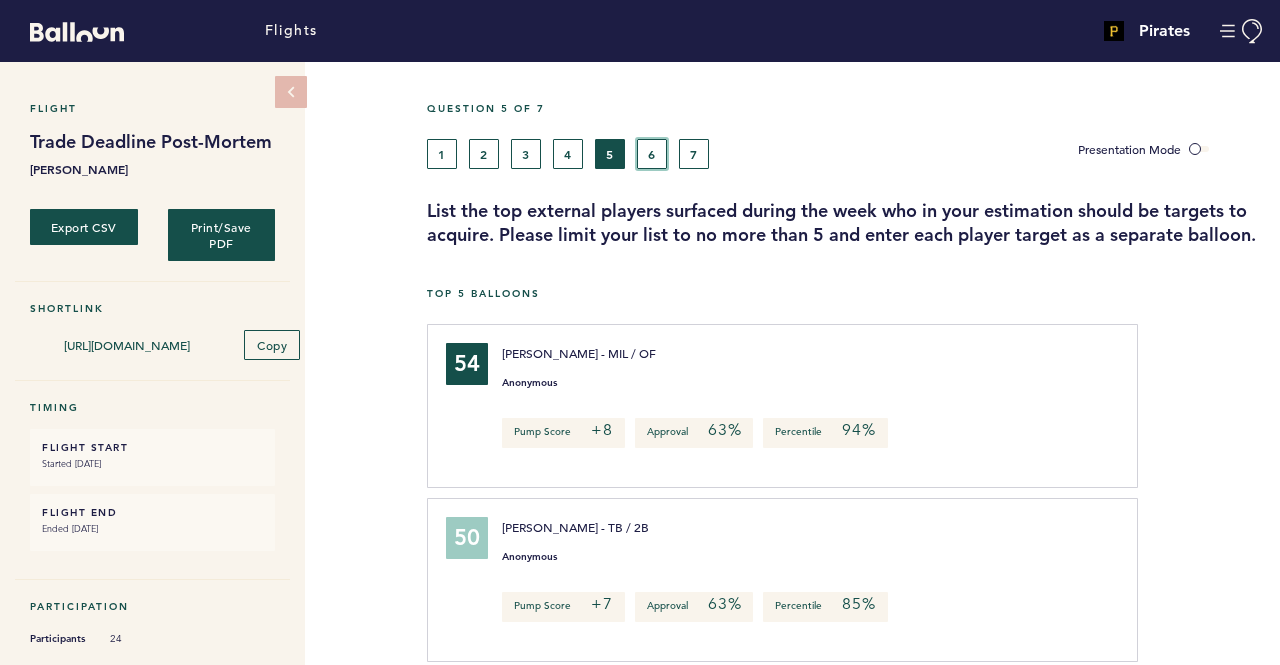 click on "6" at bounding box center [652, 154] 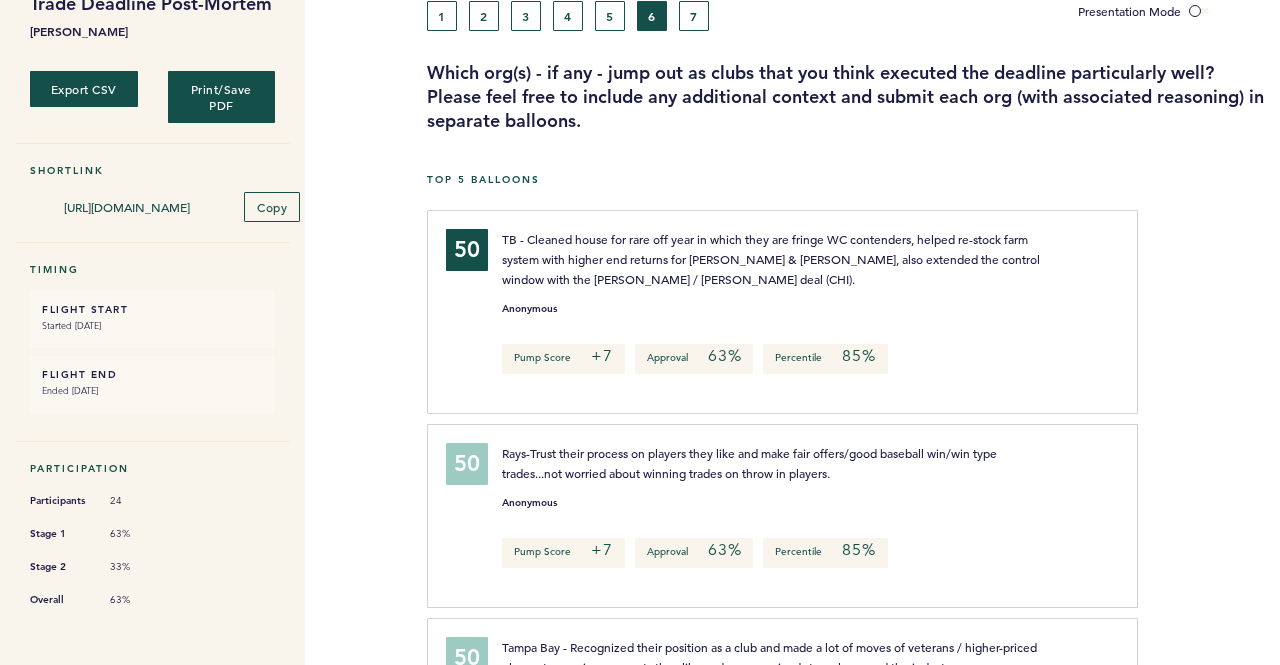 scroll, scrollTop: 0, scrollLeft: 0, axis: both 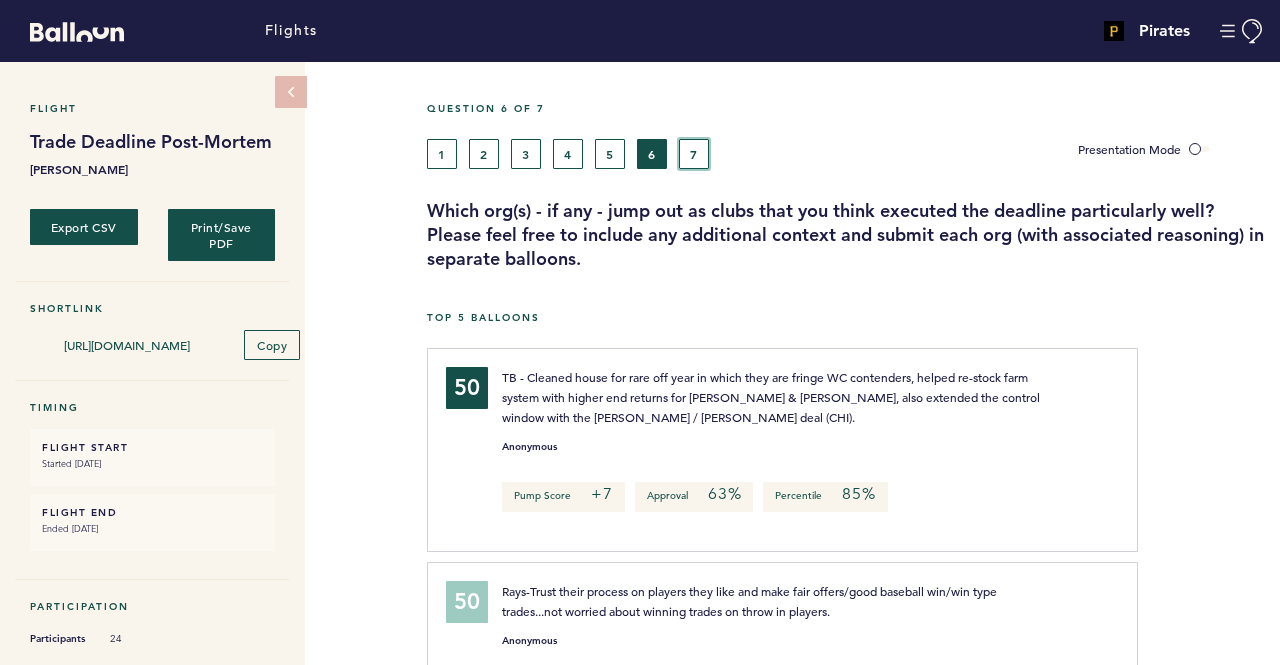 click on "7" at bounding box center [694, 154] 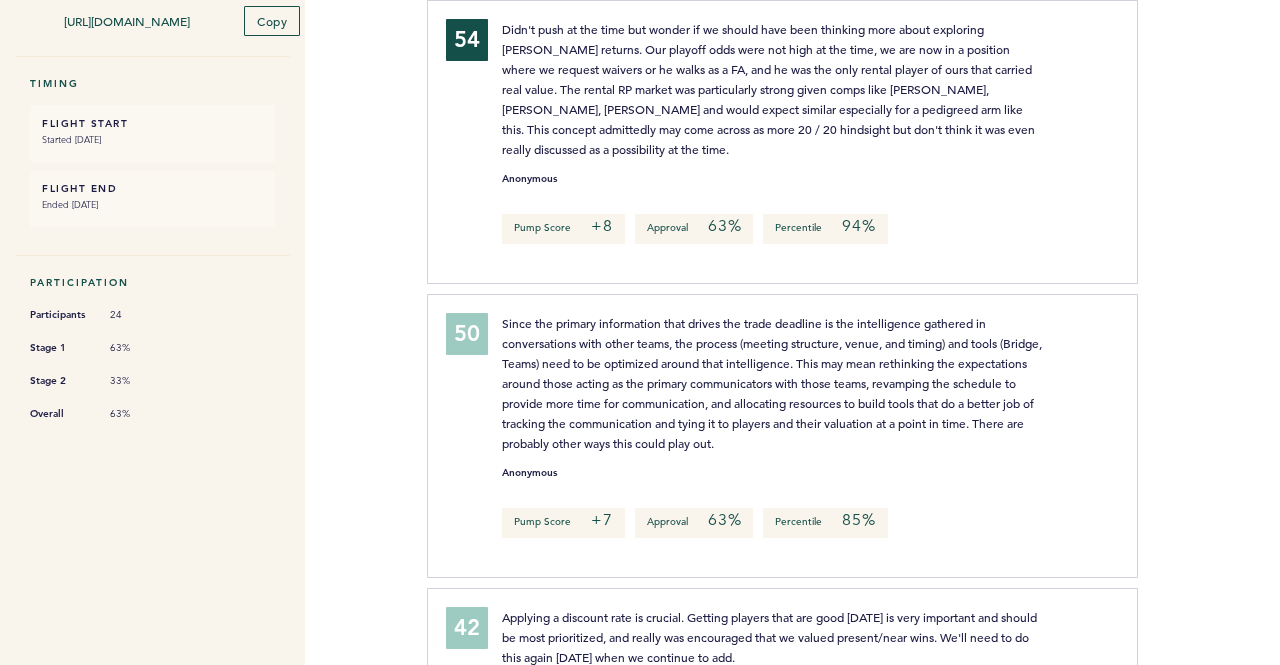 scroll, scrollTop: 0, scrollLeft: 0, axis: both 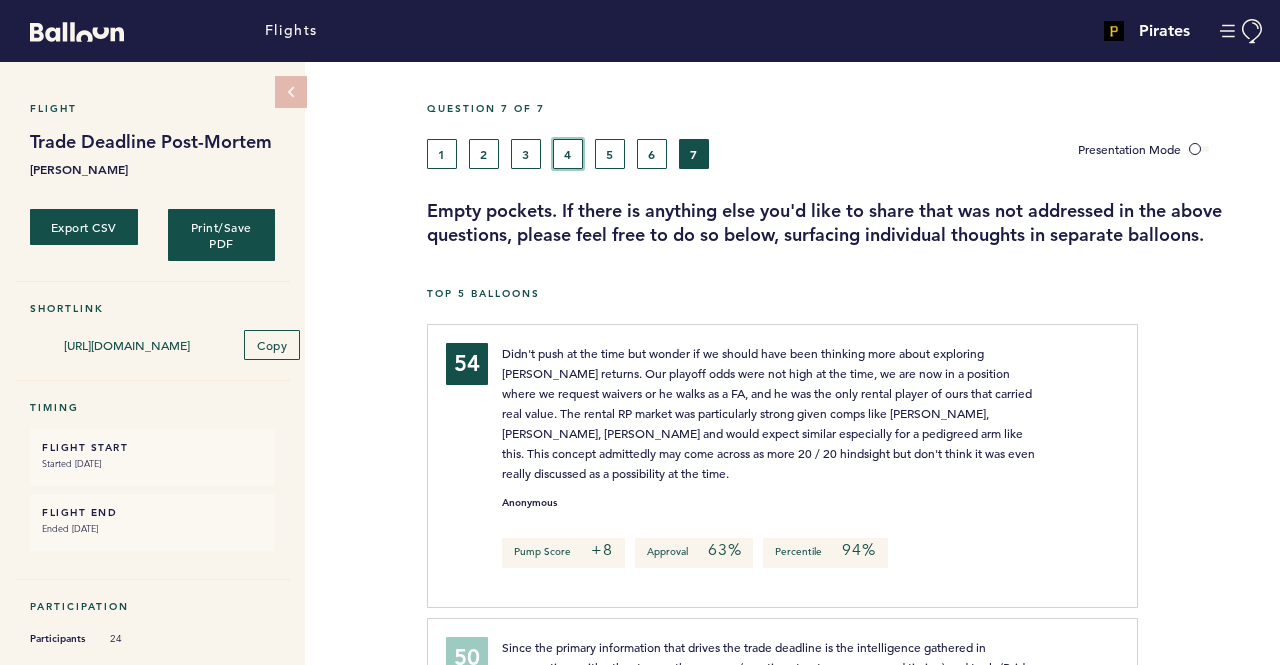 click on "4" at bounding box center [568, 154] 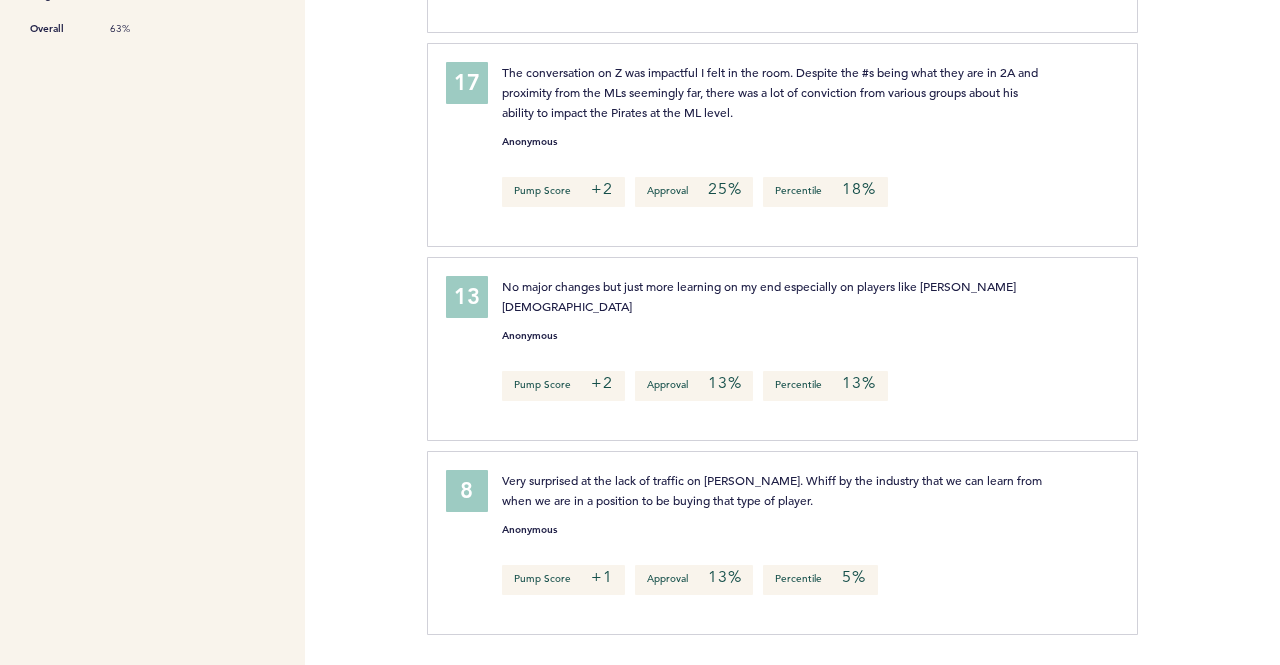 scroll, scrollTop: 108, scrollLeft: 0, axis: vertical 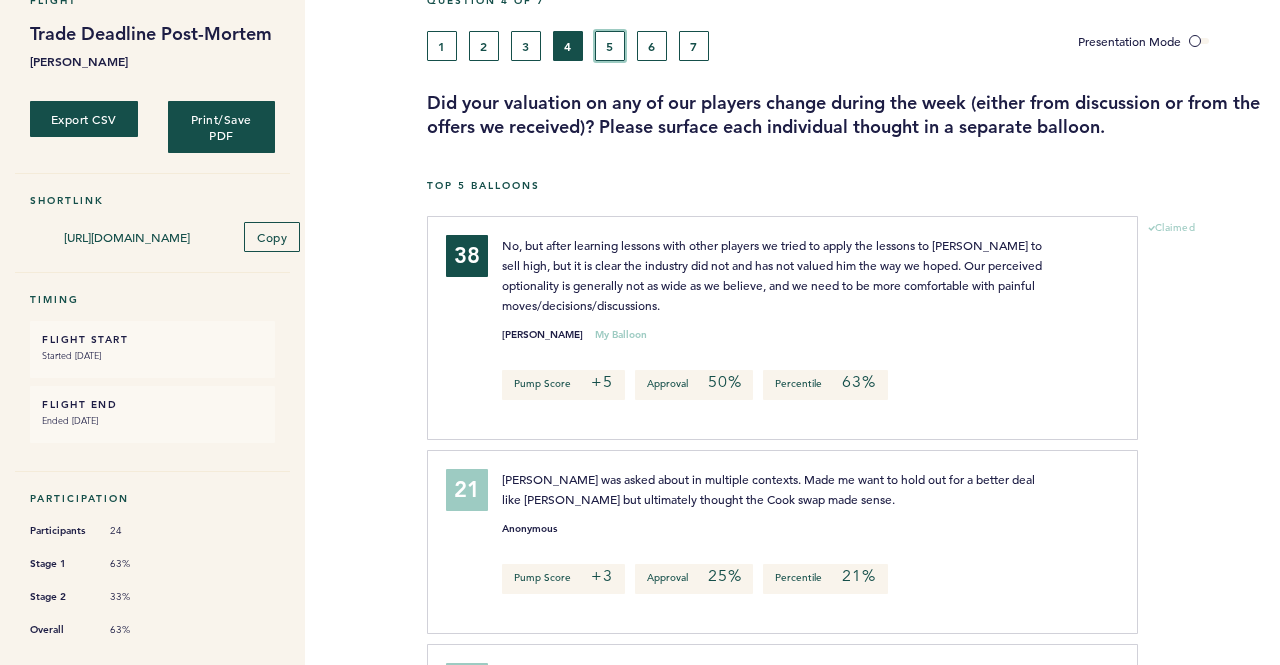 click on "5" at bounding box center [610, 46] 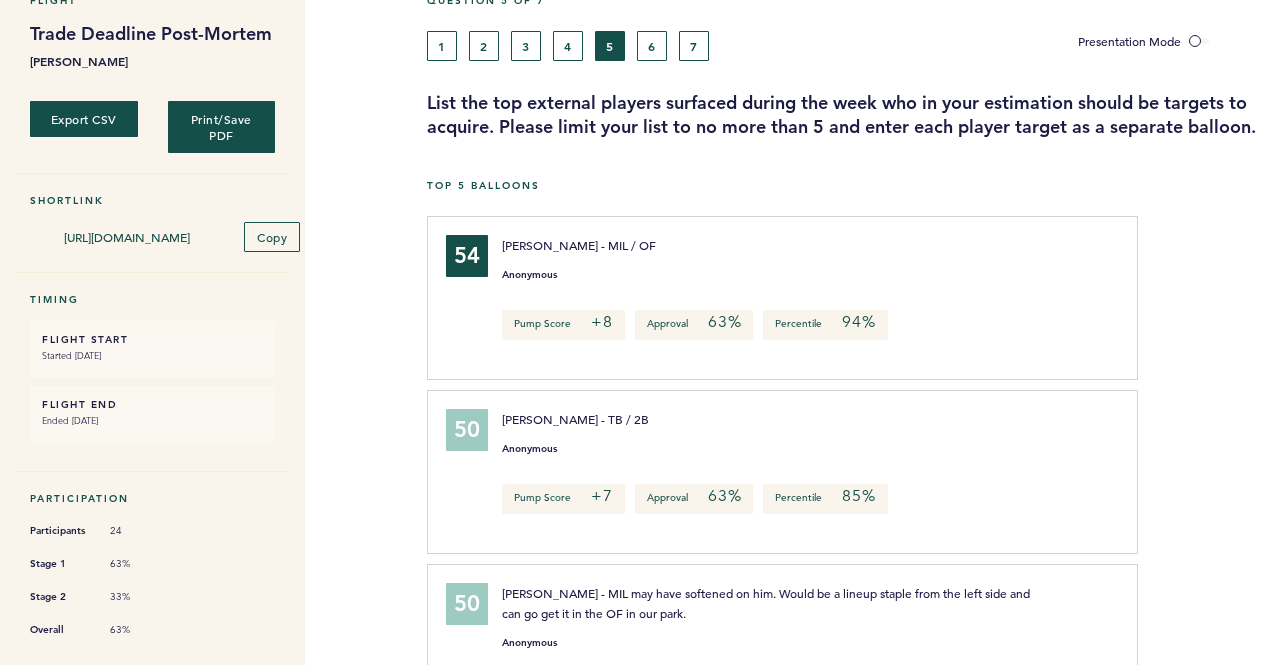 click on "1   2   3   4   5   6   7" at bounding box center (737, 46) 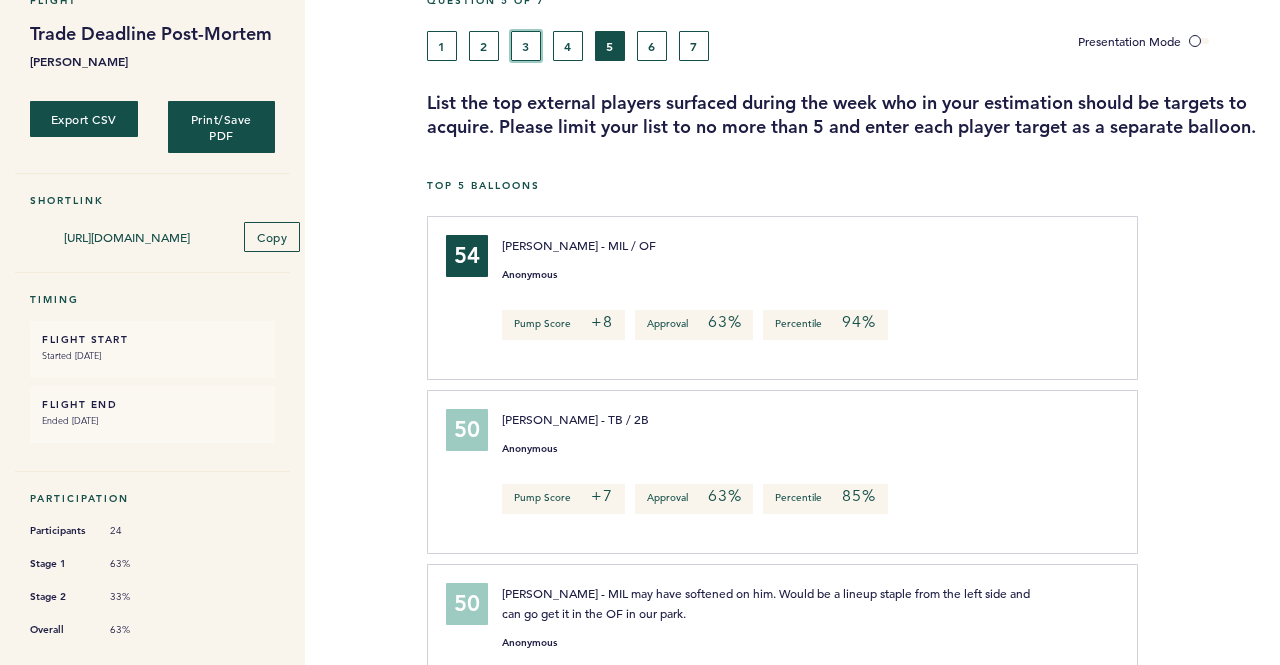 click on "3" at bounding box center (526, 46) 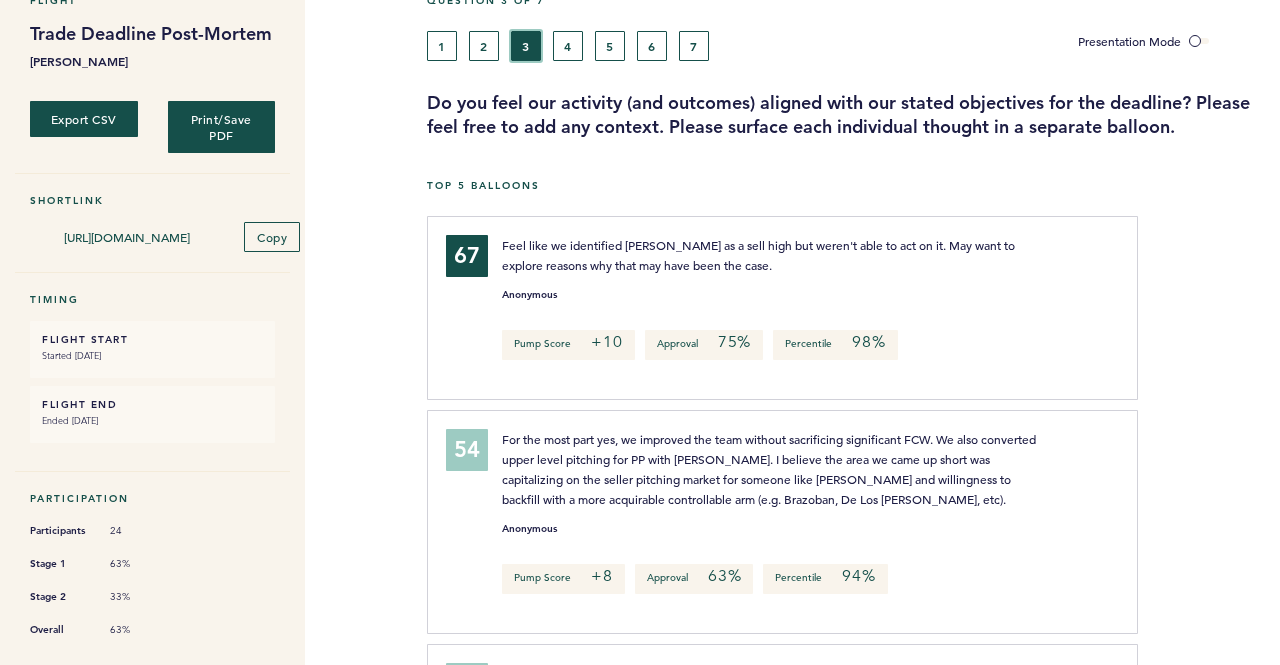 drag, startPoint x: 527, startPoint y: 44, endPoint x: 508, endPoint y: 43, distance: 19.026299 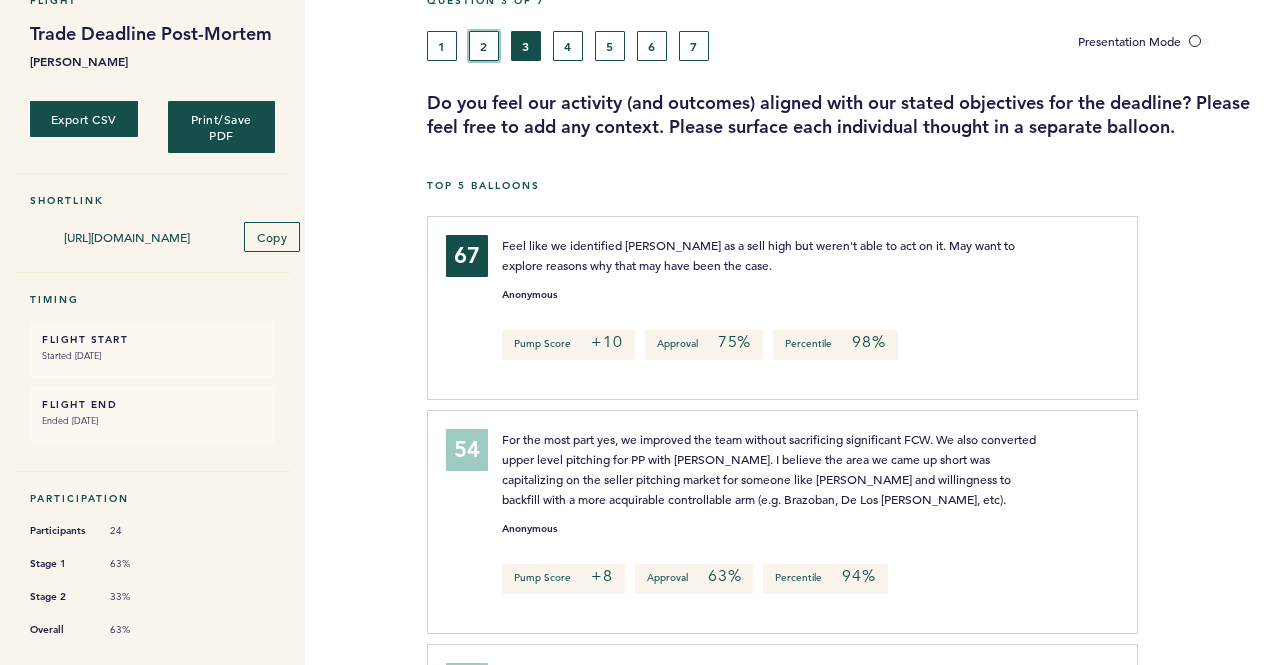 click on "2" at bounding box center (484, 46) 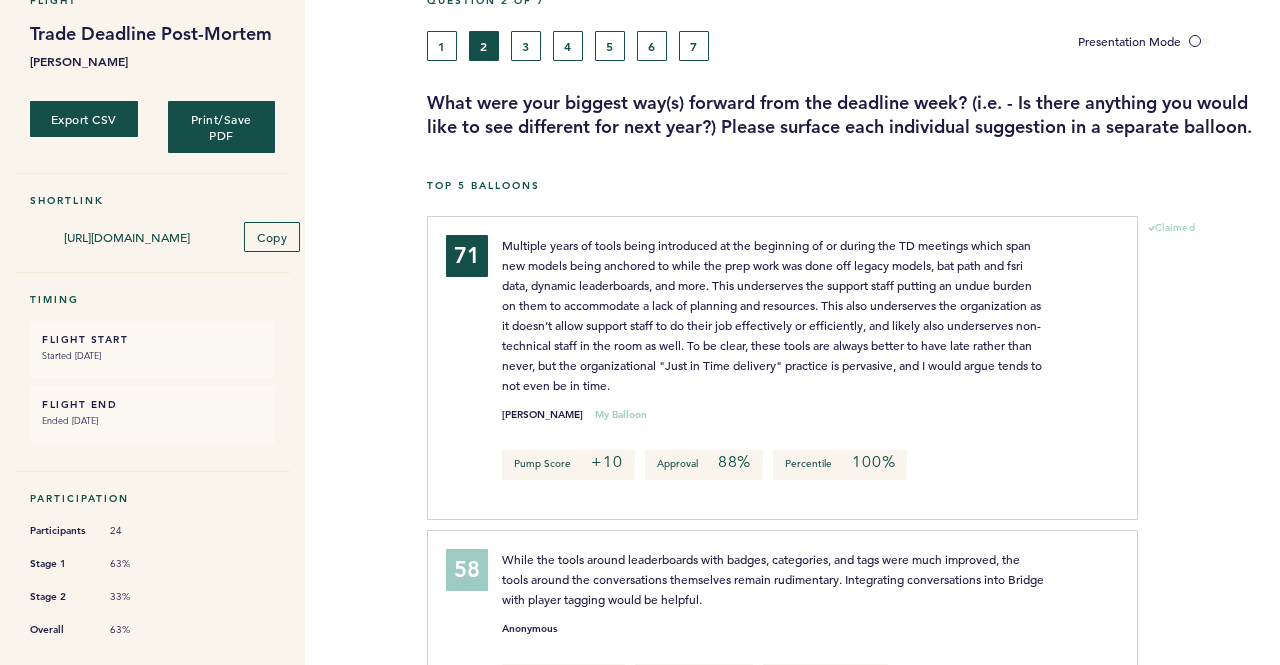 click on "Multiple years of tools being introduced at the beginning of or during the TD meetings which span new models being anchored to while the prep work was done off legacy models, bat path and fsri data, dynamic leaderboards, and more. This underserves the support staff putting an undue burden on them to accommodate a lack of planning and resources. This also underserves the organization as it doesn’t allow support staff to do their job effectively or efficiently, and likely also underserves non-technical staff in the room as well. To be clear, these tools are always better to have late rather than never, but the organizational "Just in Time delivery" practice is pervasive, and I would argue tends to not even be in time." at bounding box center (773, 315) 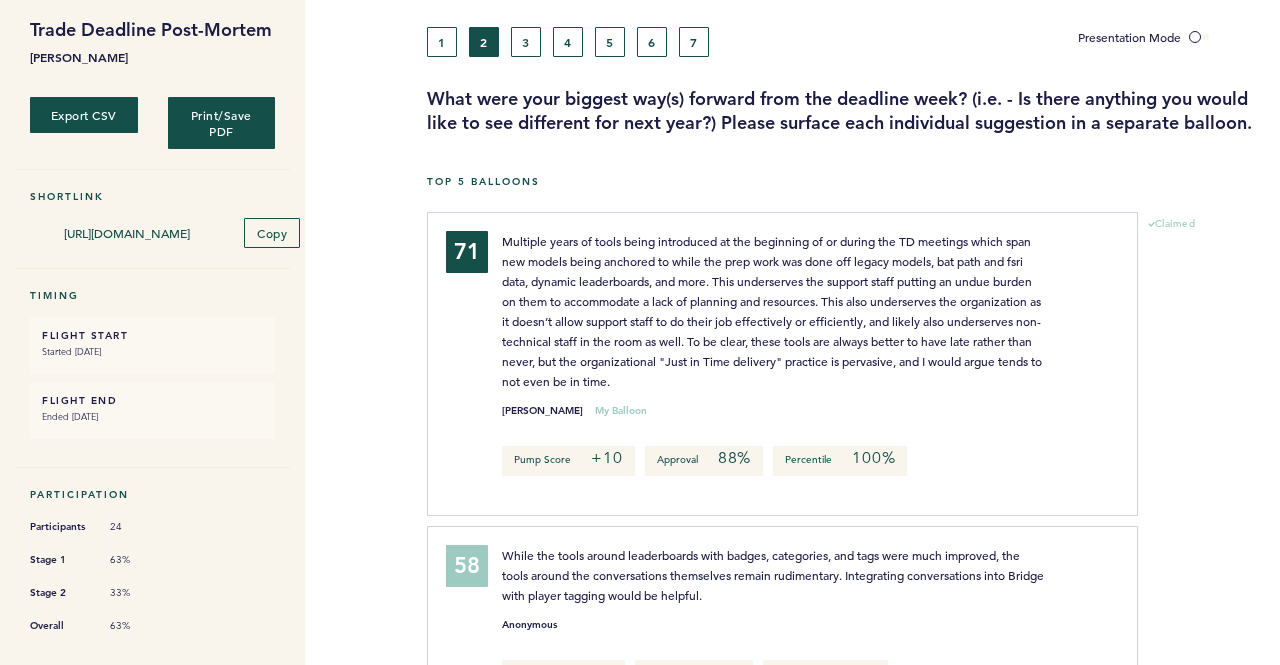 scroll, scrollTop: 111, scrollLeft: 0, axis: vertical 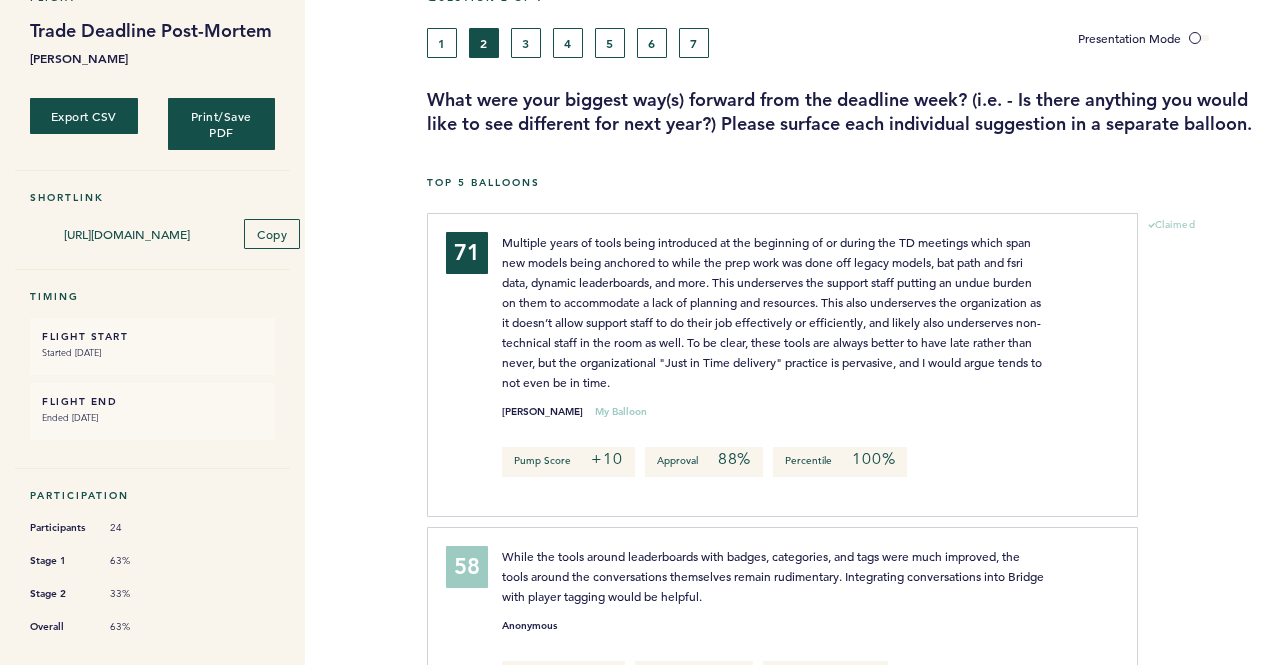 click on "Claimed" at bounding box center [1209, 372] 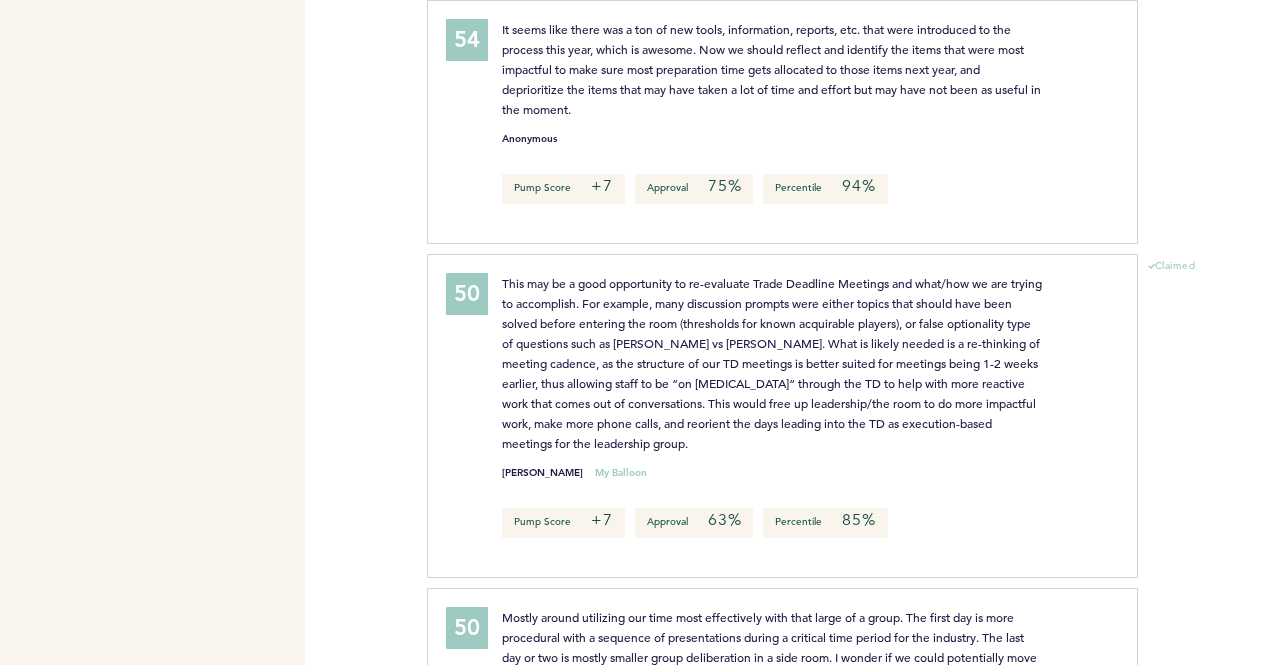 scroll, scrollTop: 848, scrollLeft: 0, axis: vertical 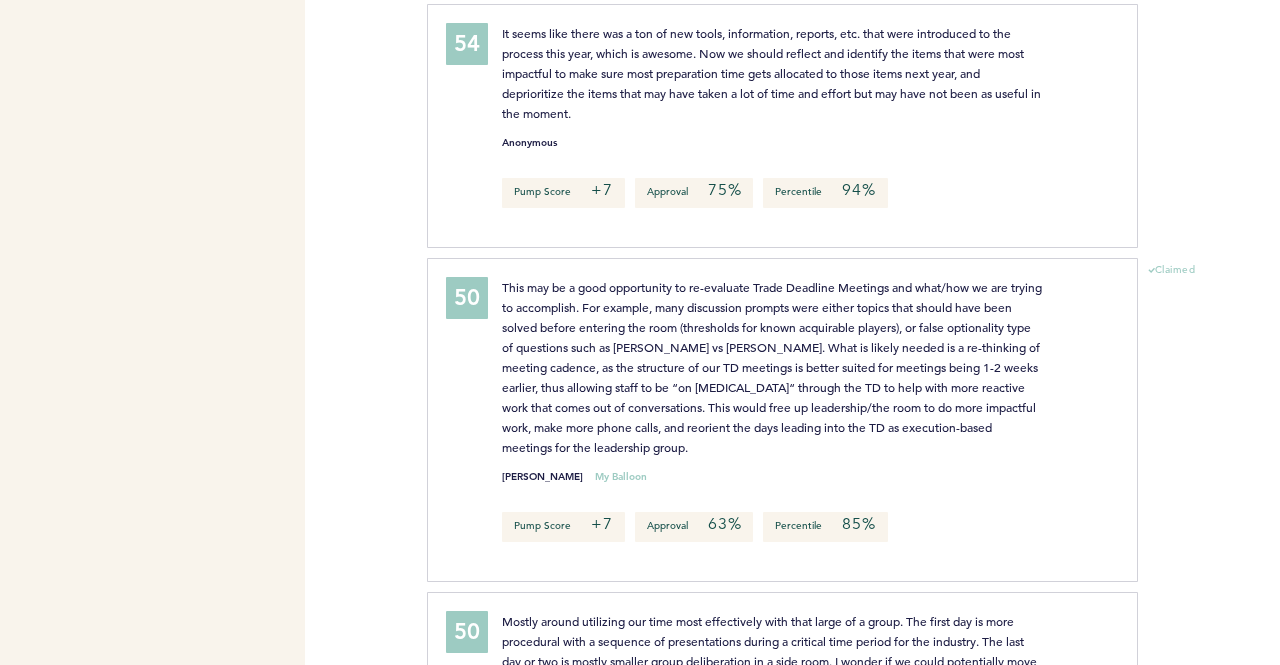 click on "Flight Trade Deadline Post-Mortem [PERSON_NAME]  Export CSV   Print/Save PDF  Shortlink [URL][DOMAIN_NAME]  Copy  Timing FLIGHT START  Started [DATE]  FLIGHT END  Ended [DATE]  Participation Participants 24 Stage 1 63% Stage 2 33% Overall 63%" at bounding box center (152, 1818) 